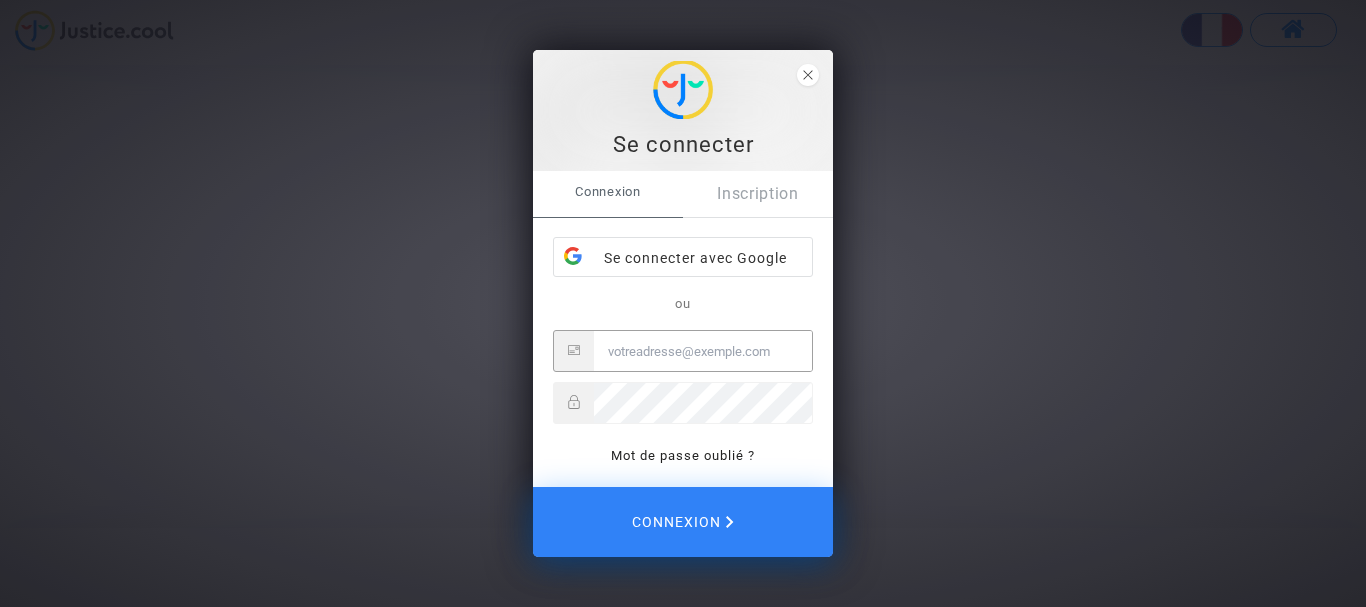 scroll, scrollTop: 0, scrollLeft: 0, axis: both 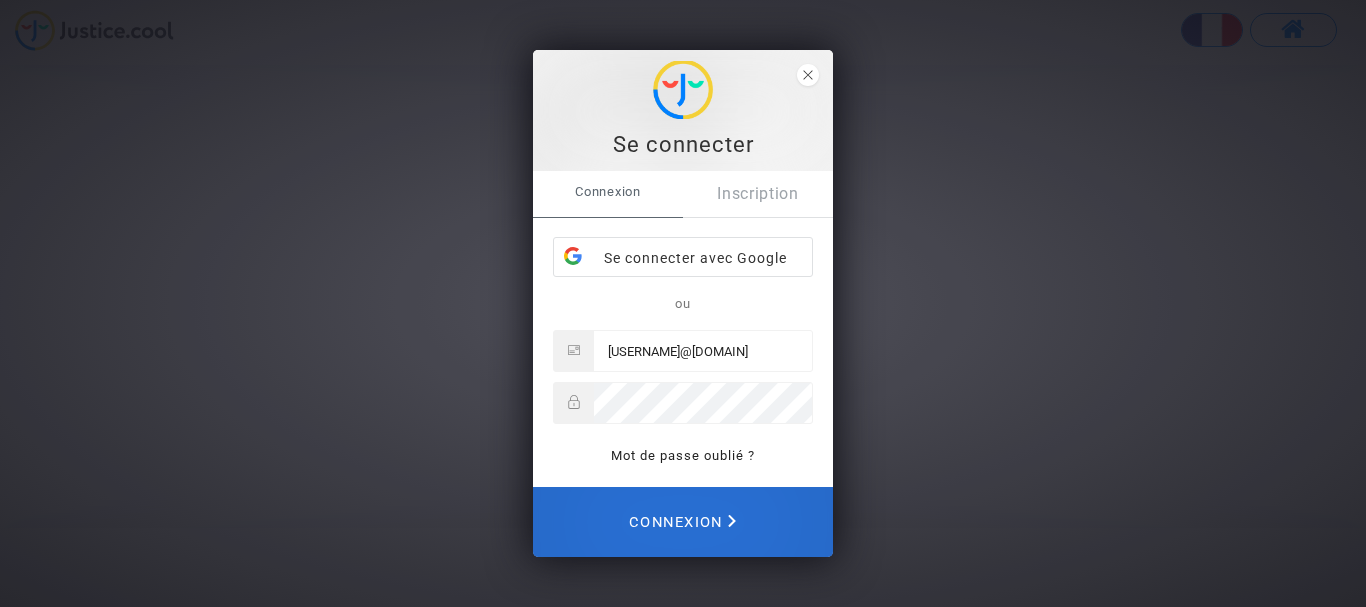 click on "Connexion" at bounding box center [682, 522] 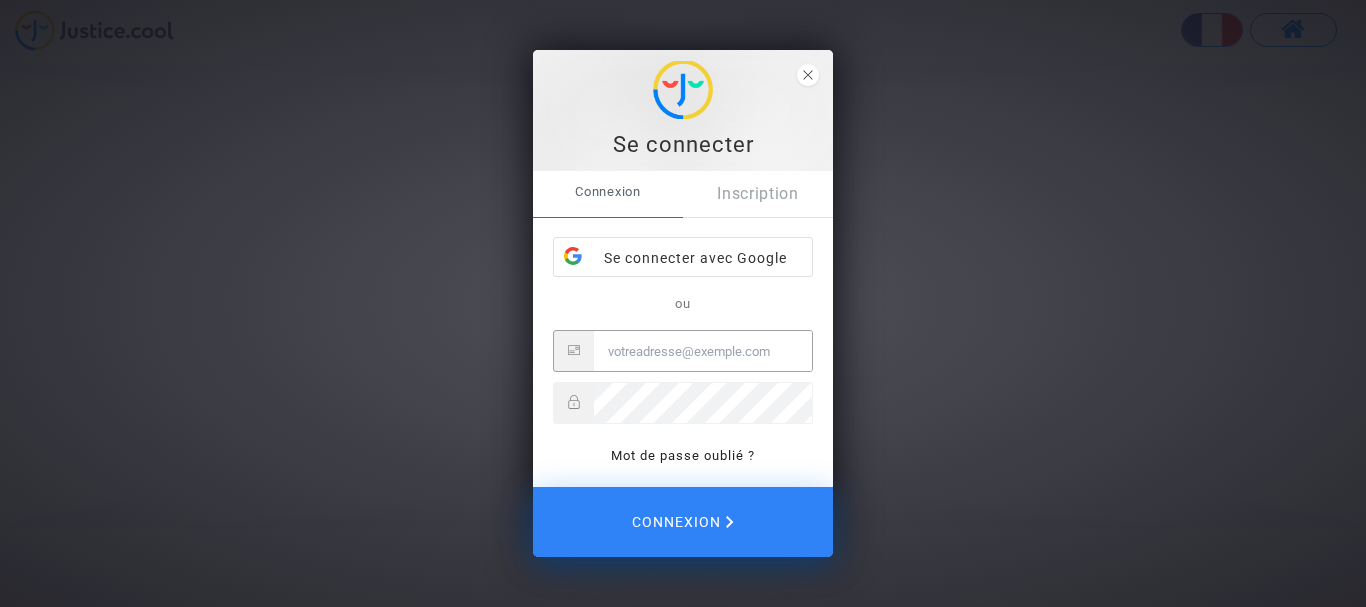 scroll, scrollTop: 0, scrollLeft: 0, axis: both 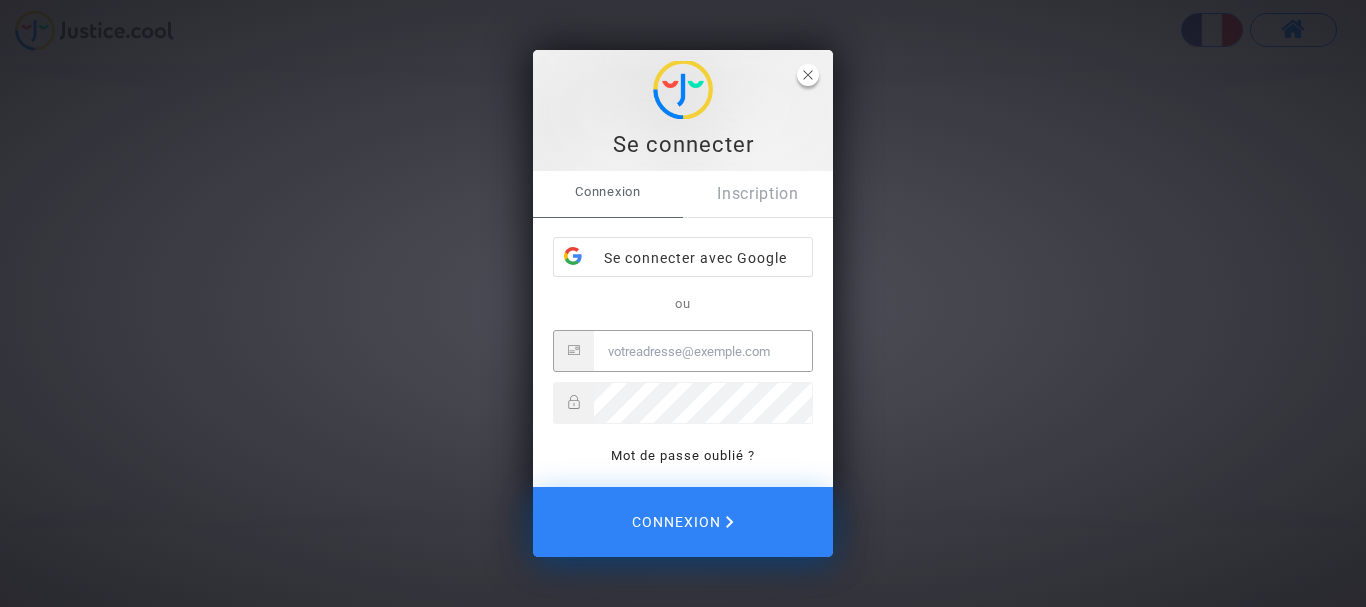 click at bounding box center [808, 75] 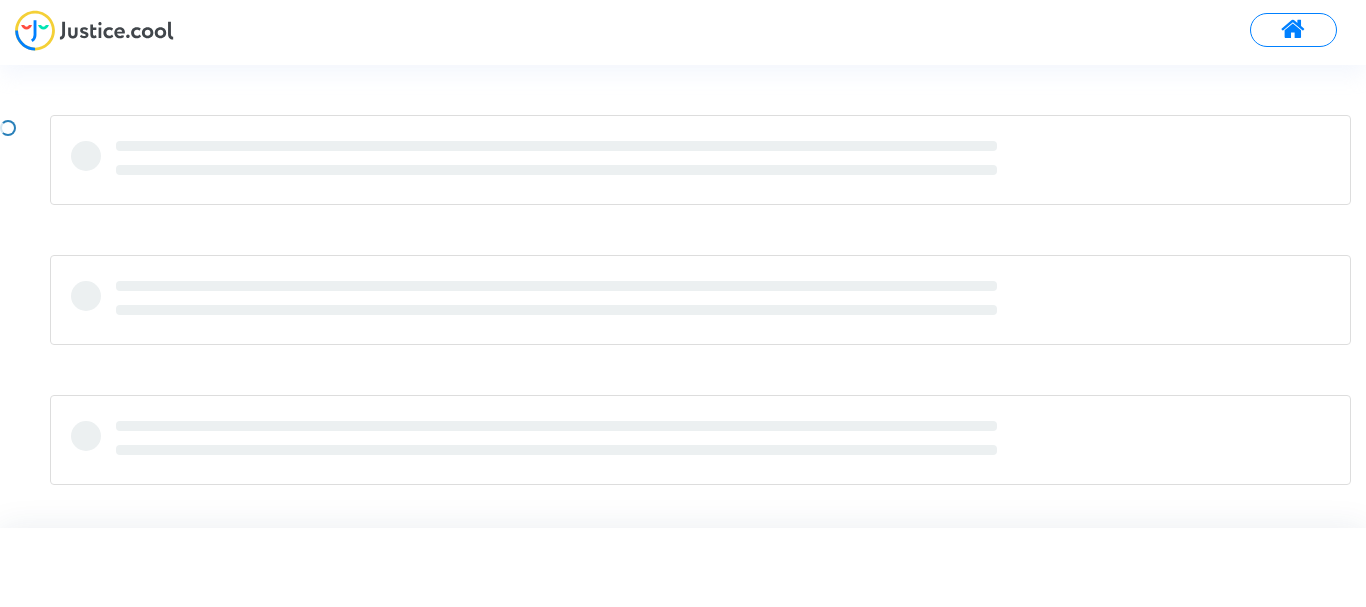 scroll, scrollTop: 0, scrollLeft: 0, axis: both 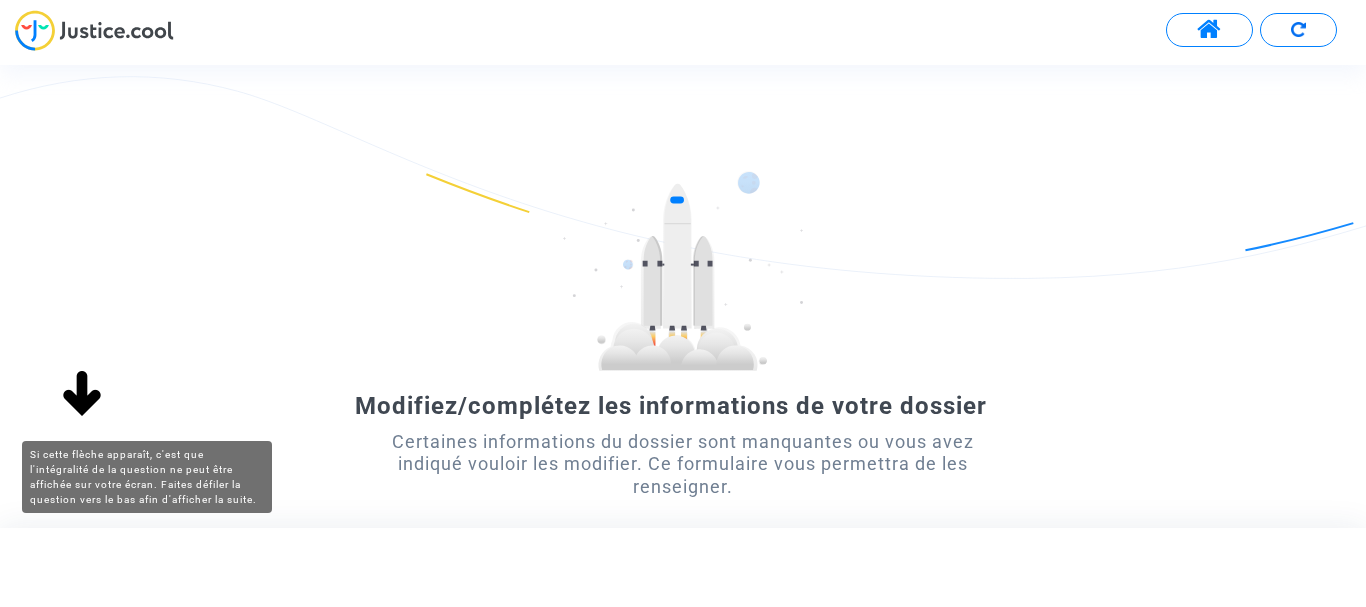 click at bounding box center [82, 395] 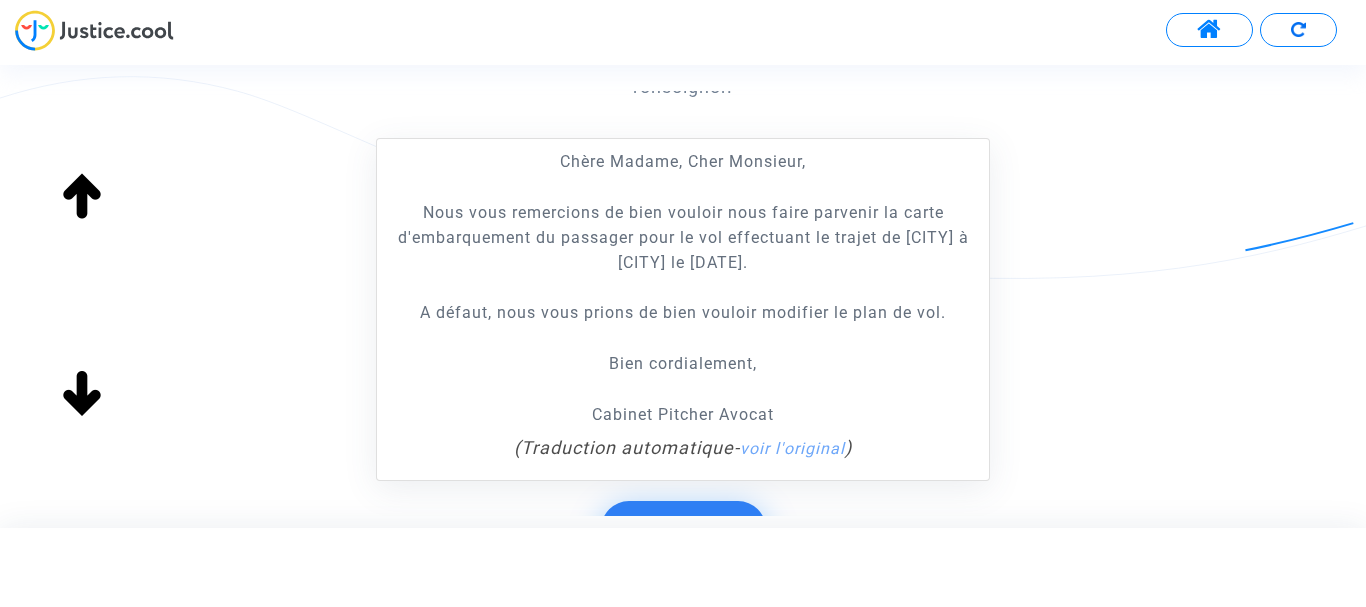 scroll, scrollTop: 567, scrollLeft: 0, axis: vertical 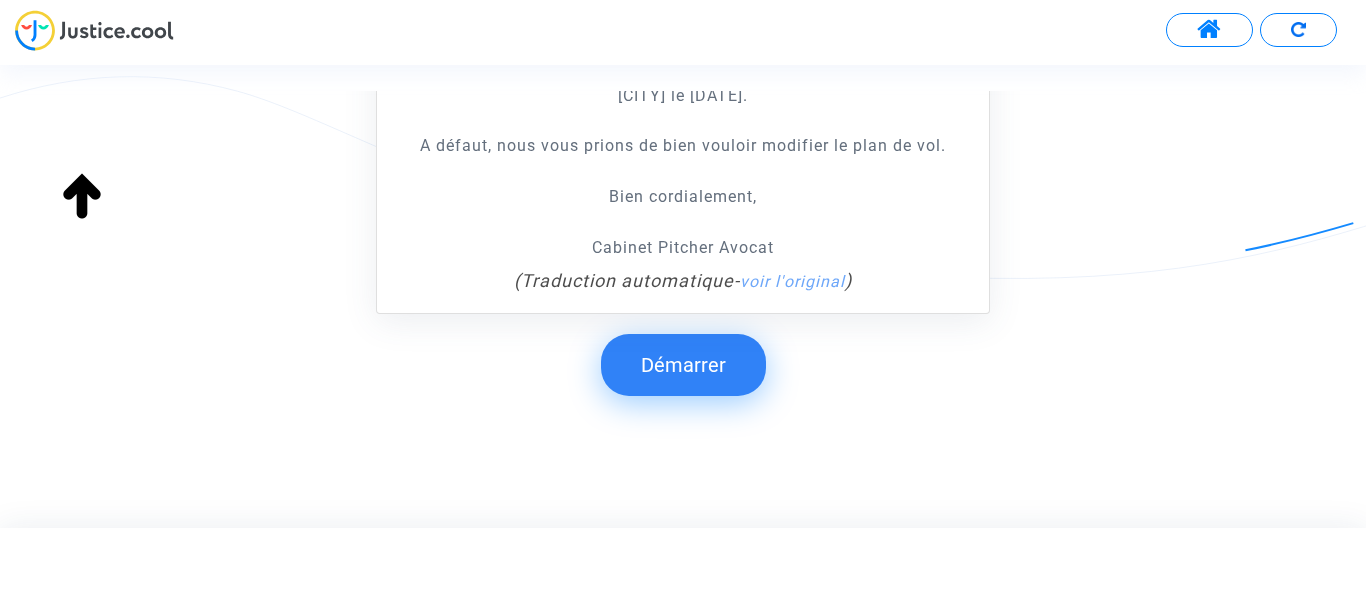 click on "Démarrer" at bounding box center (683, 365) 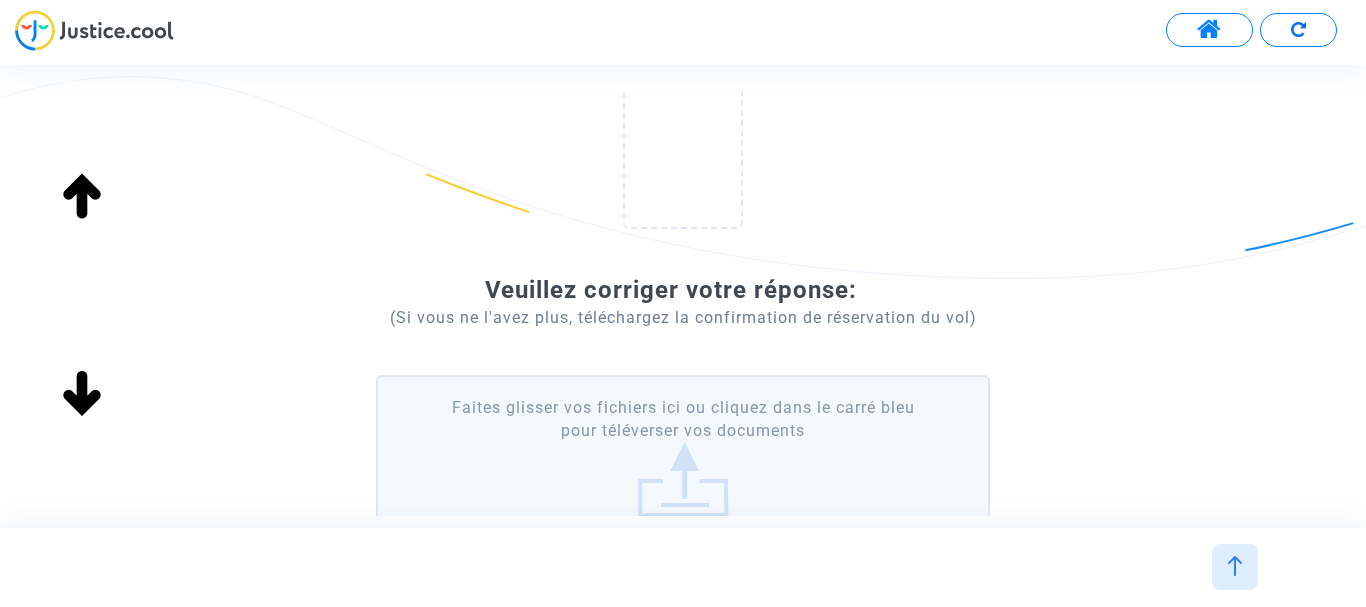 scroll, scrollTop: 98, scrollLeft: 0, axis: vertical 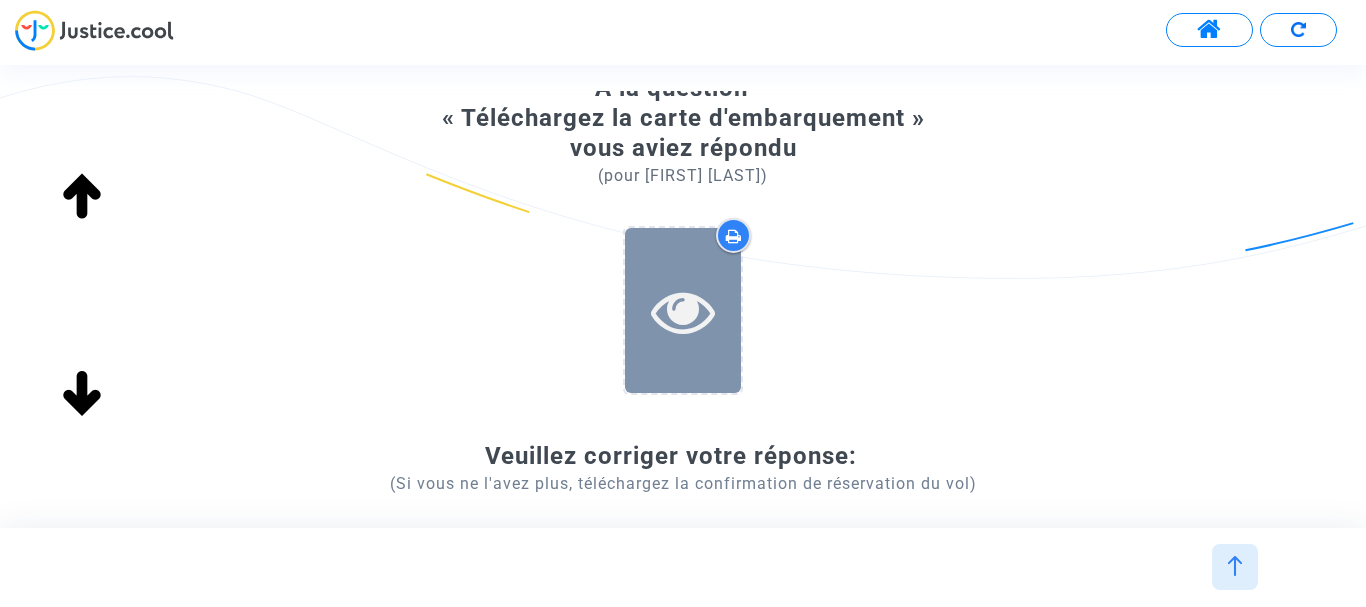 click at bounding box center [683, 311] 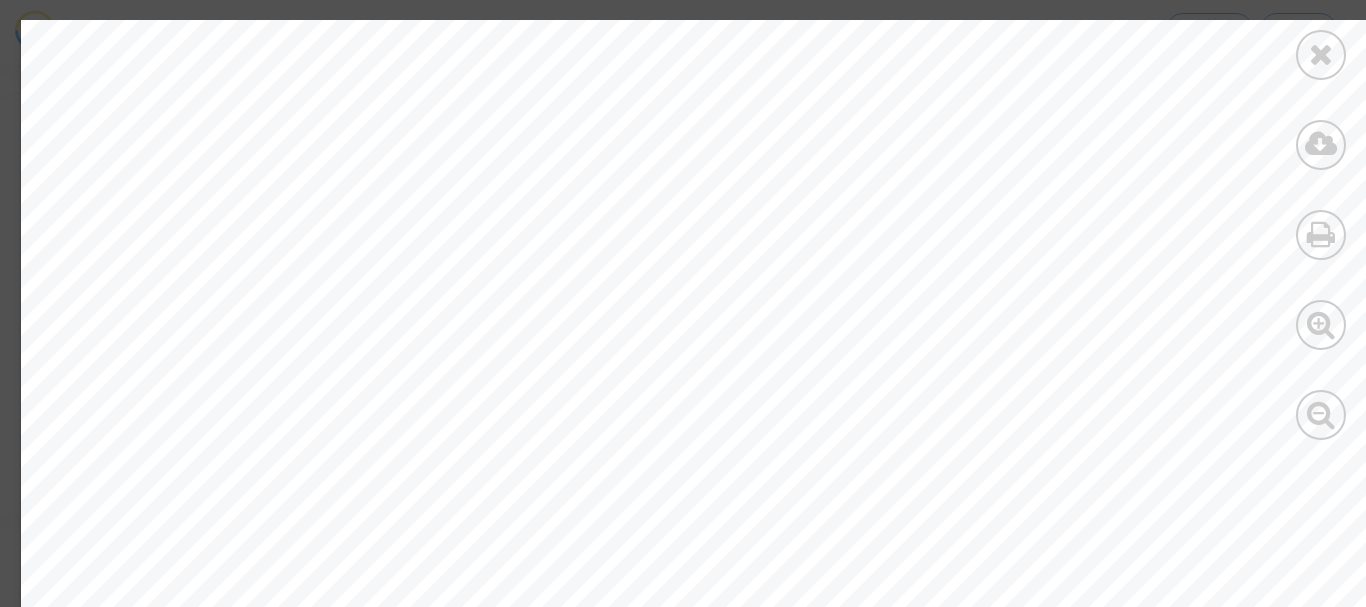 scroll, scrollTop: 0, scrollLeft: 0, axis: both 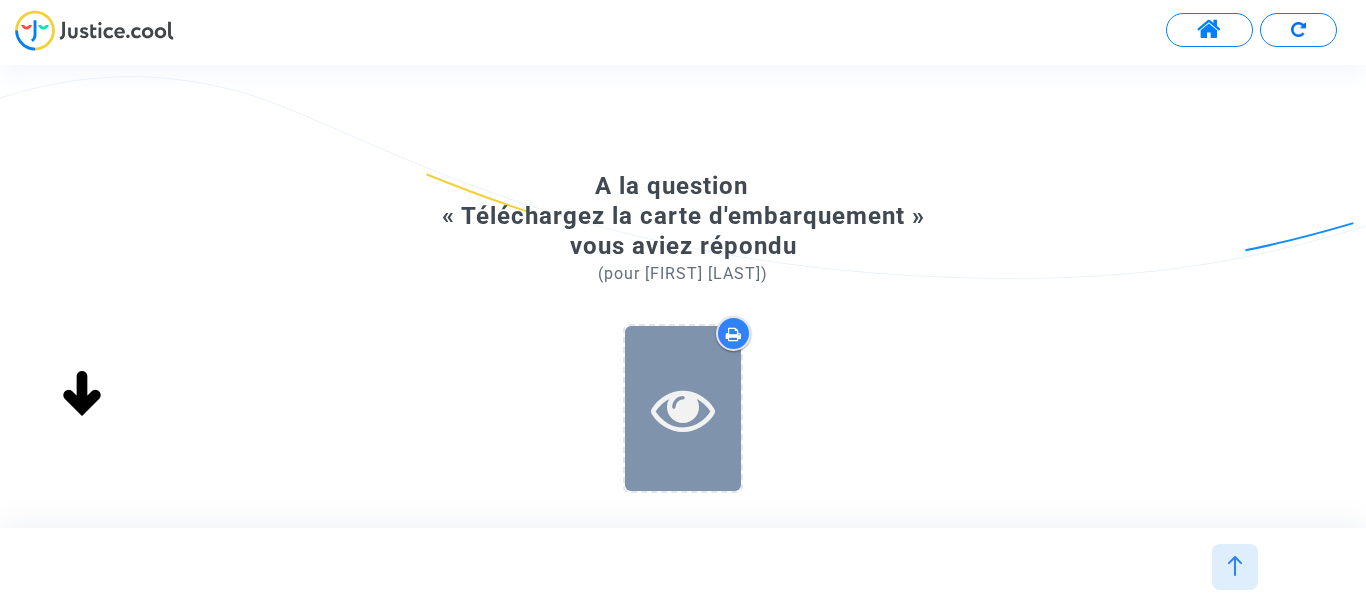 click at bounding box center [683, 409] 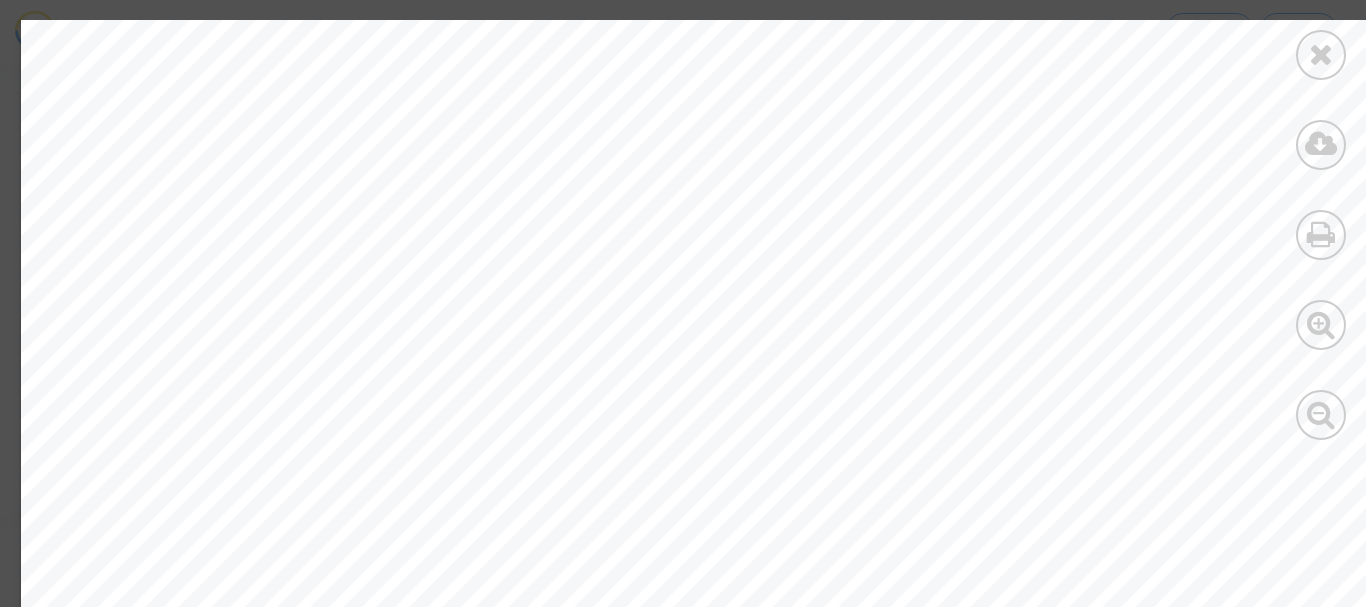 scroll, scrollTop: 146, scrollLeft: 0, axis: vertical 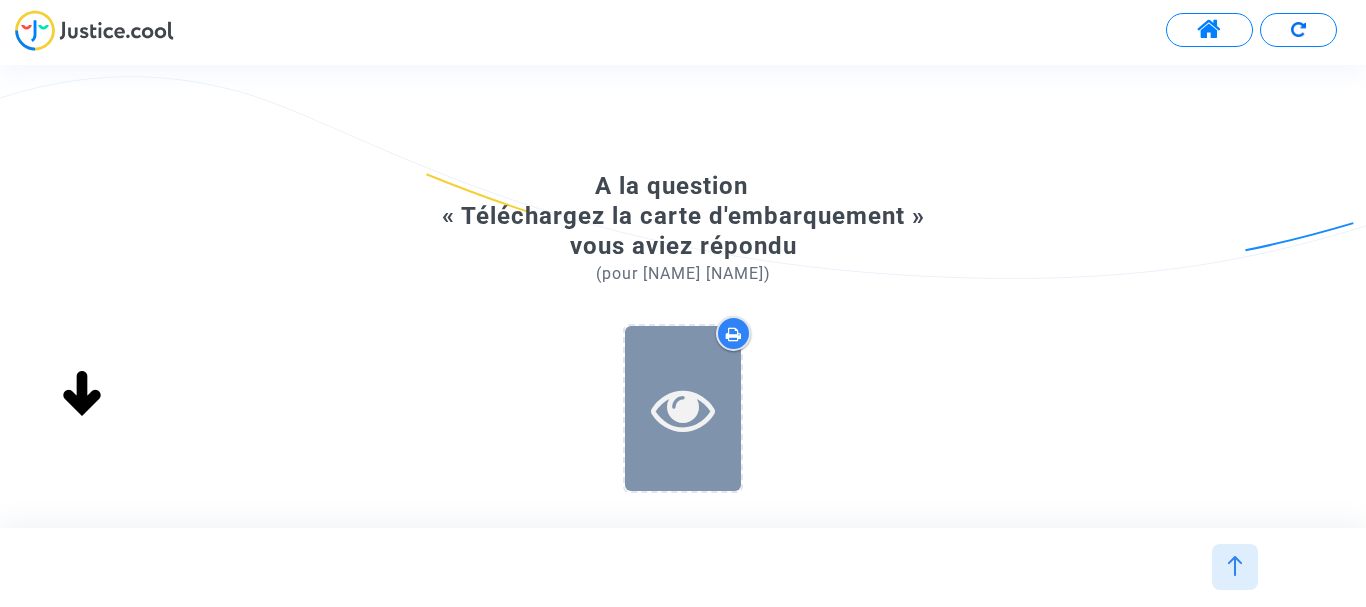 click at bounding box center (683, 409) 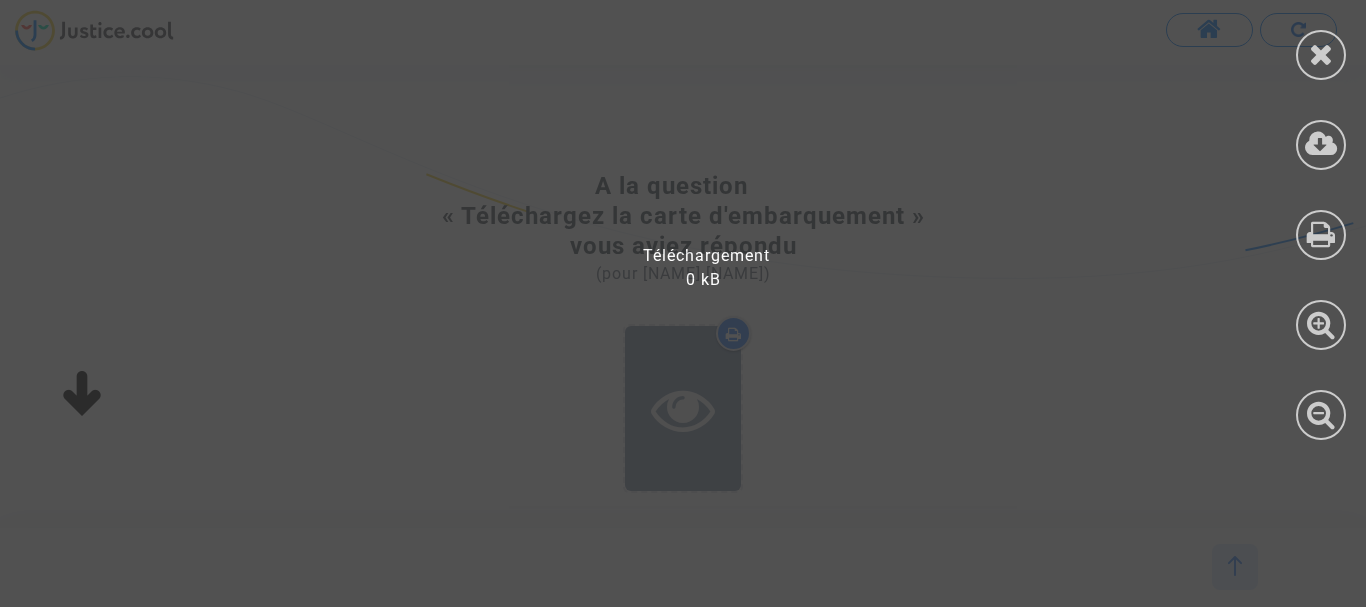 click at bounding box center [695, 313] 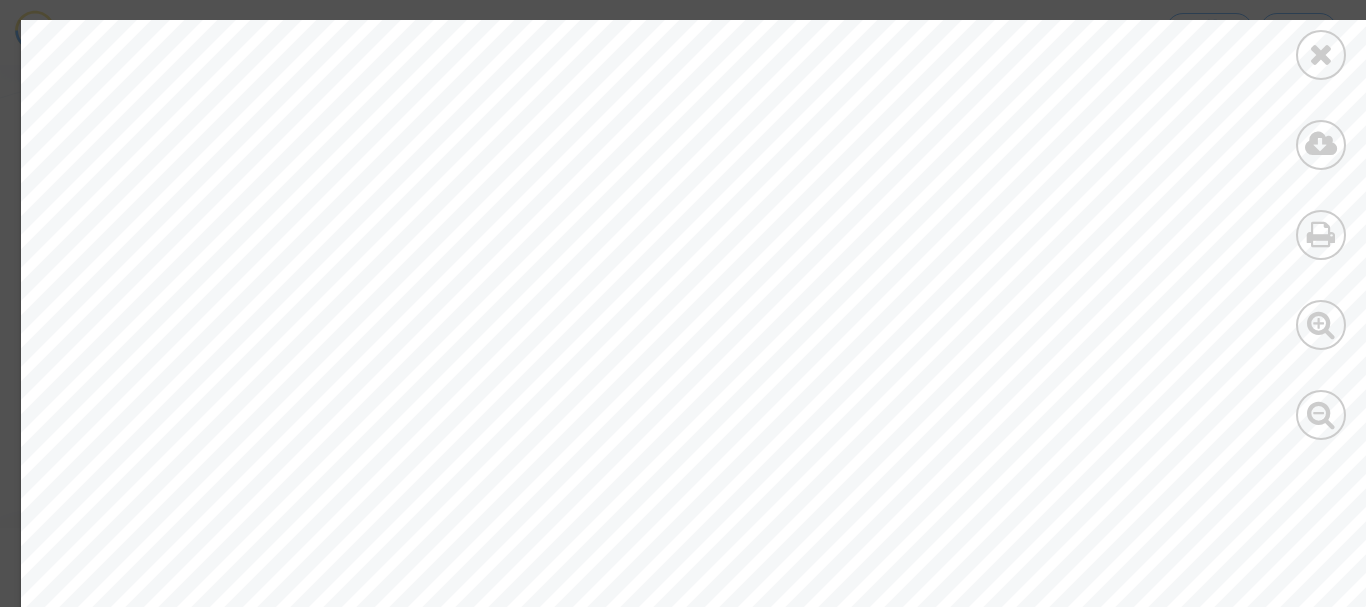 scroll, scrollTop: 133, scrollLeft: 0, axis: vertical 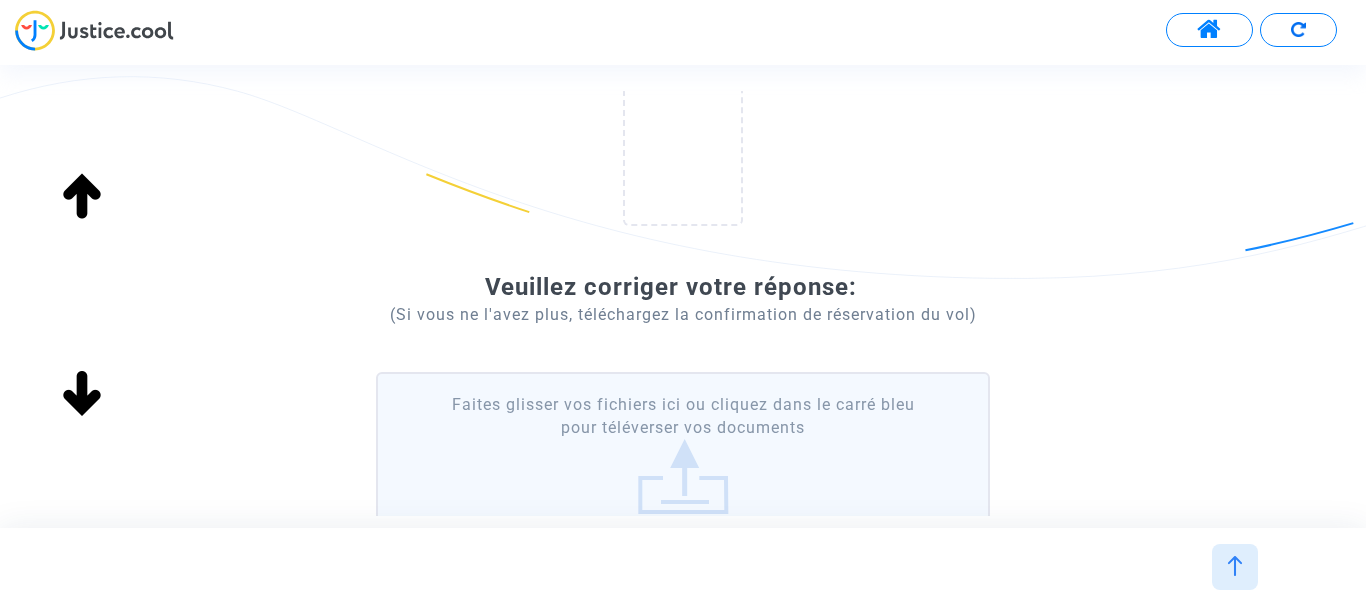 drag, startPoint x: 660, startPoint y: 491, endPoint x: 573, endPoint y: 487, distance: 87.0919 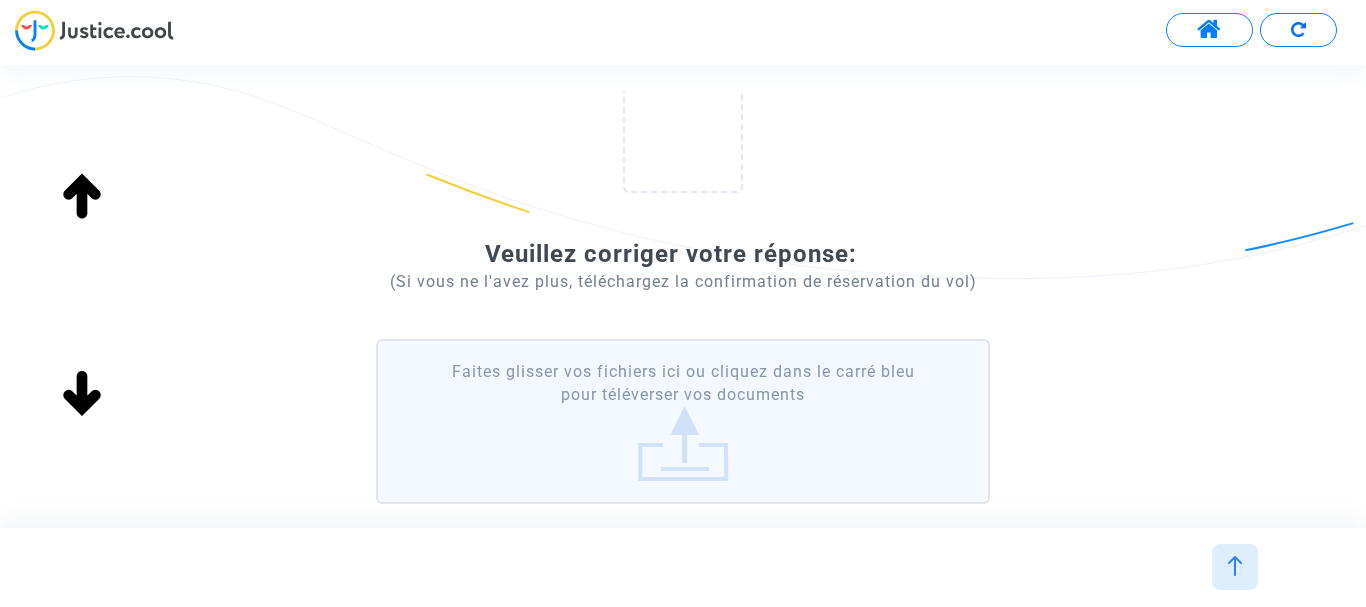 scroll, scrollTop: 333, scrollLeft: 0, axis: vertical 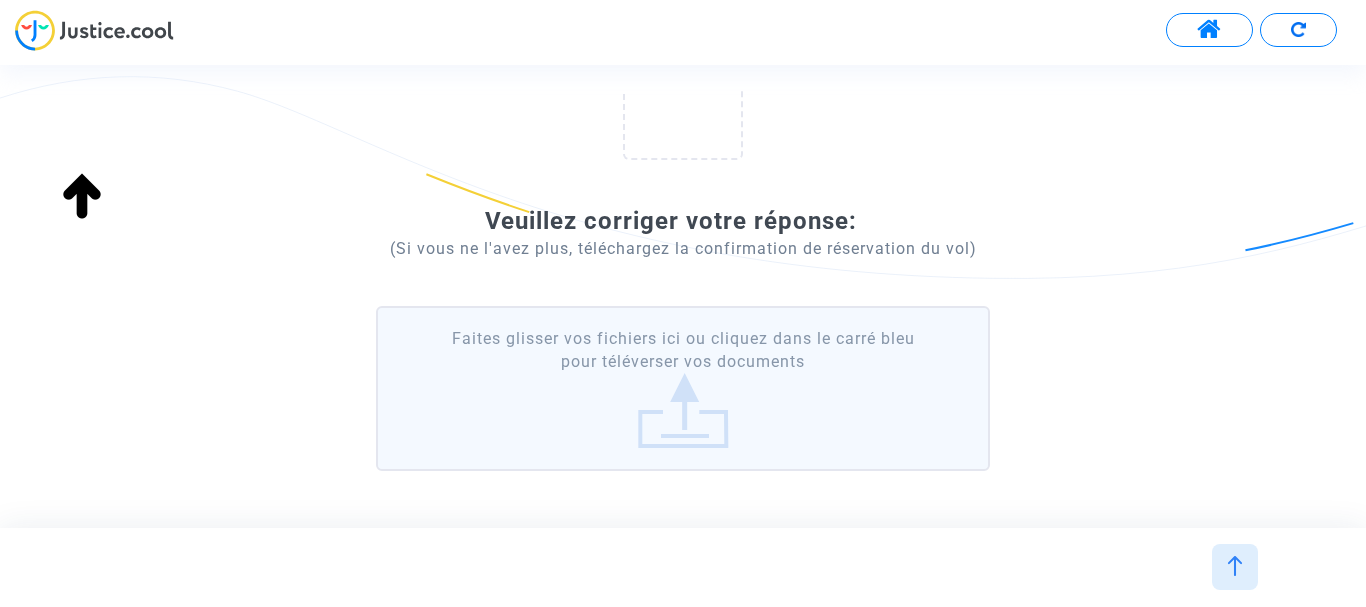 click on "Faites glisser vos fichiers ici ou cliquez dans le carré bleu pour téléverser vos documents" at bounding box center [683, 388] 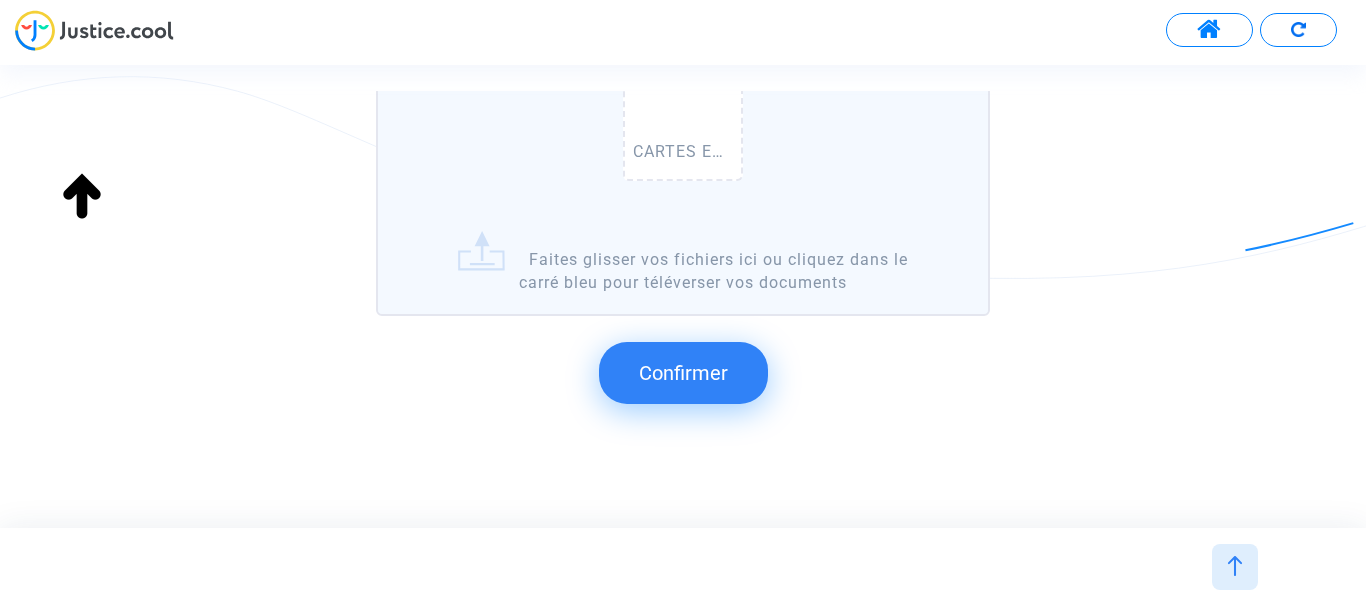 scroll, scrollTop: 600, scrollLeft: 0, axis: vertical 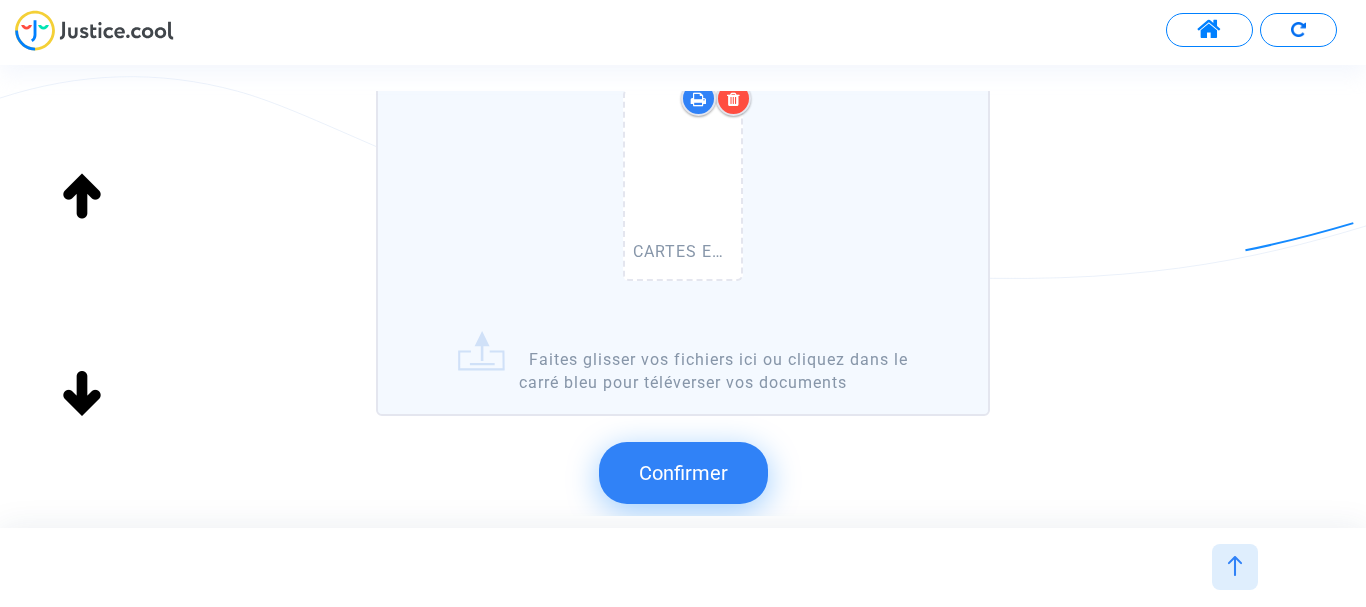 click on "Confirmer" at bounding box center [683, 473] 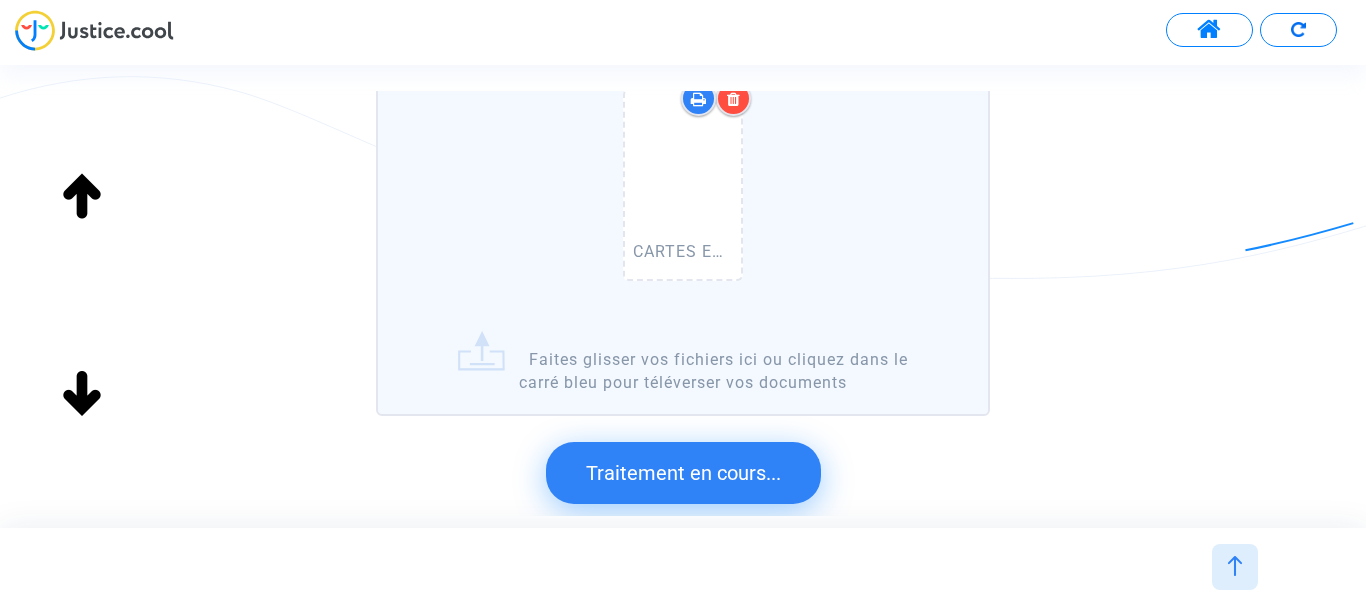 scroll, scrollTop: 452, scrollLeft: 0, axis: vertical 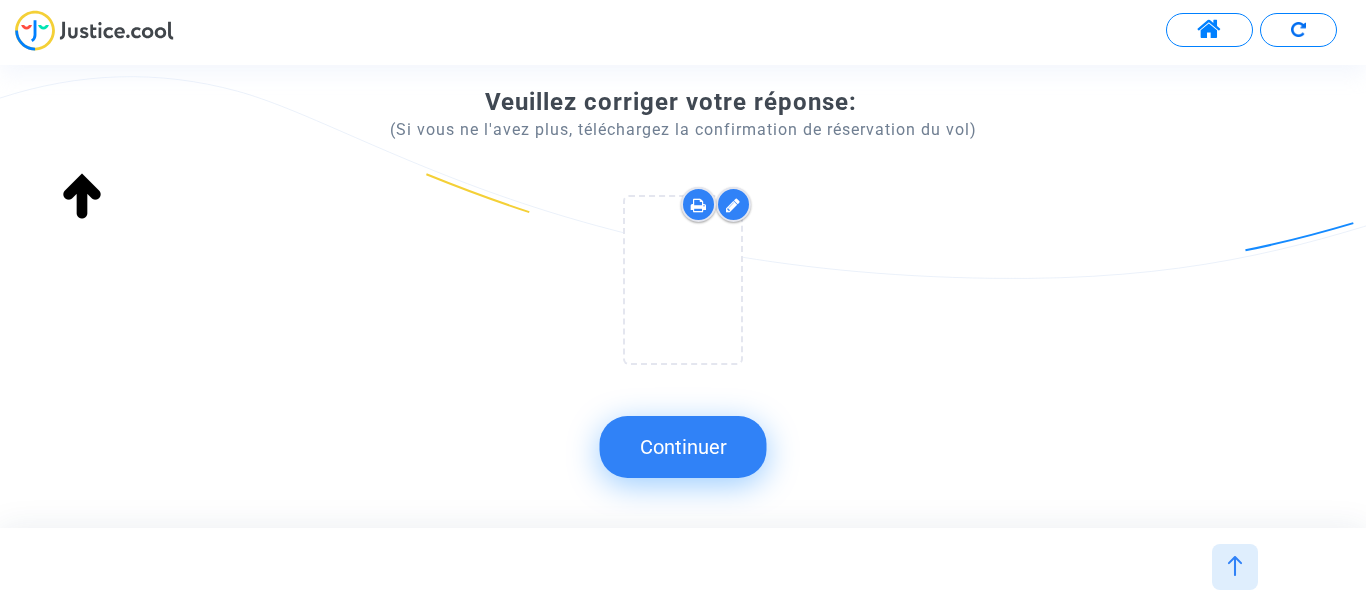 click on "Continuer" at bounding box center [683, 447] 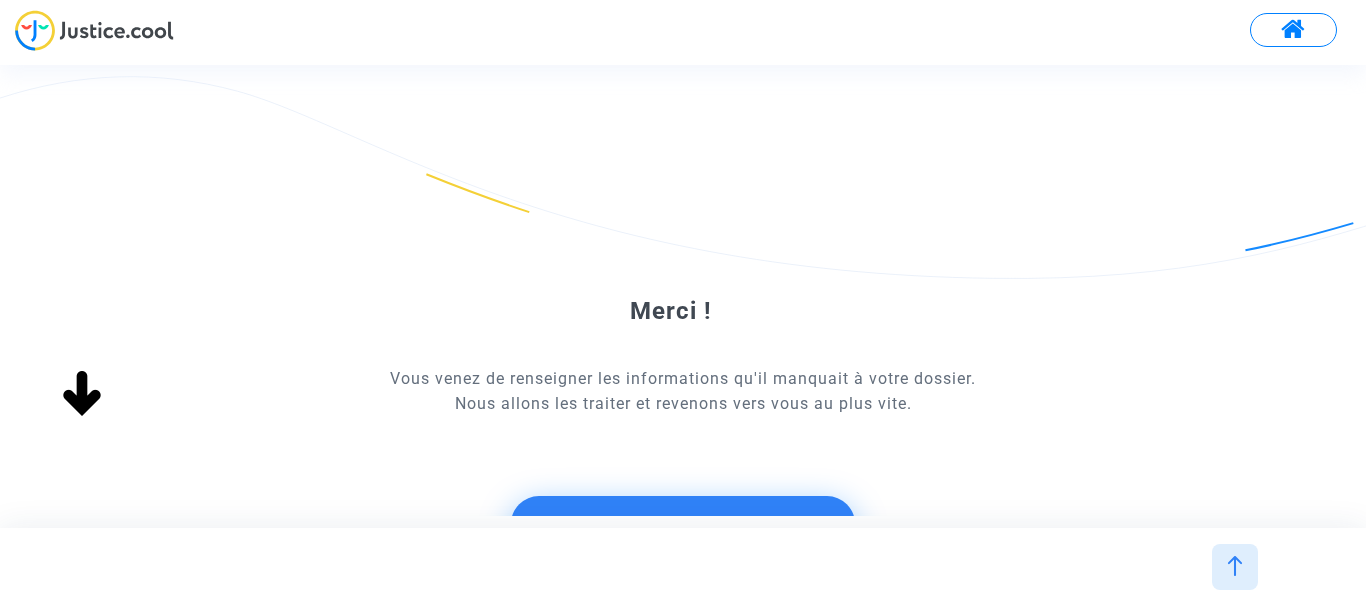 scroll, scrollTop: 133, scrollLeft: 0, axis: vertical 